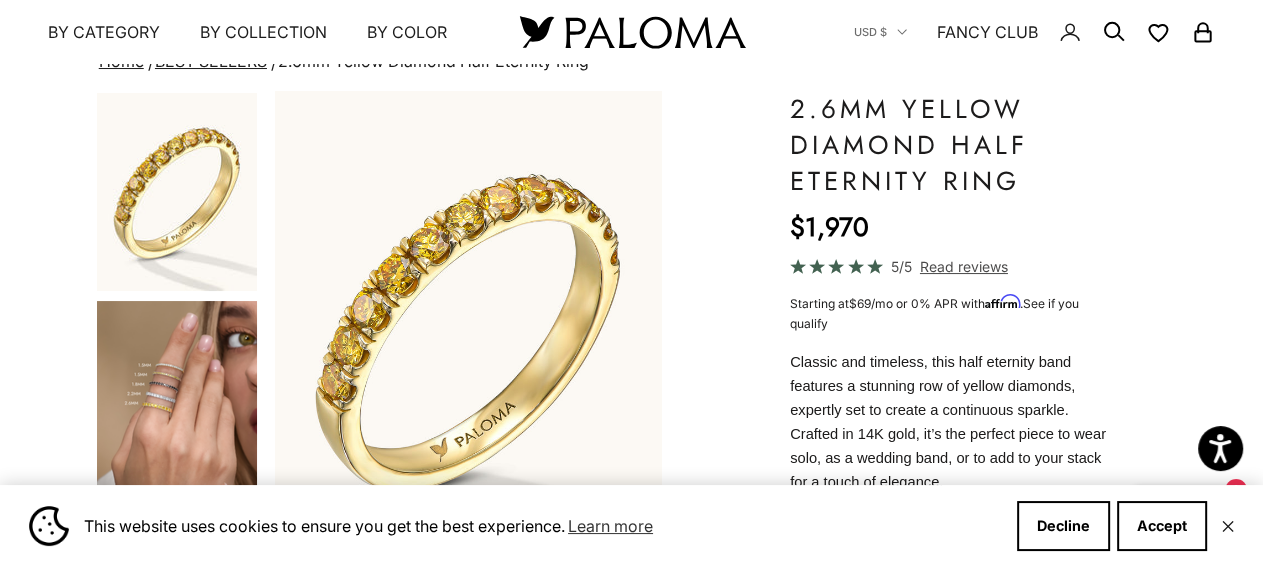 scroll, scrollTop: 108, scrollLeft: 0, axis: vertical 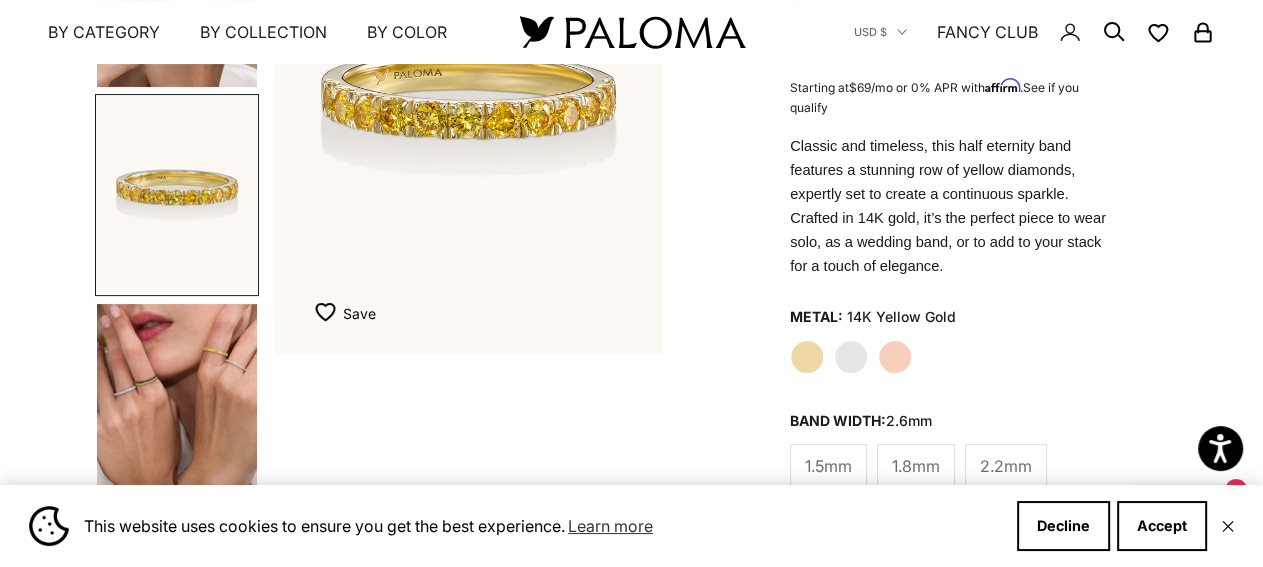 click on "White Gold" 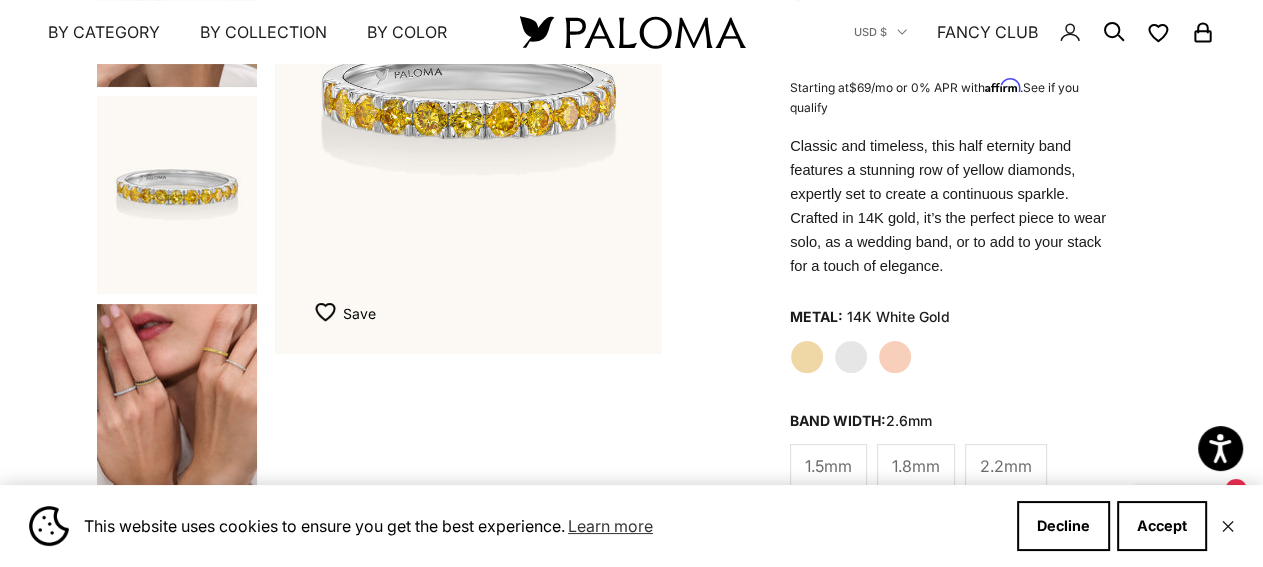 scroll, scrollTop: 6, scrollLeft: 0, axis: vertical 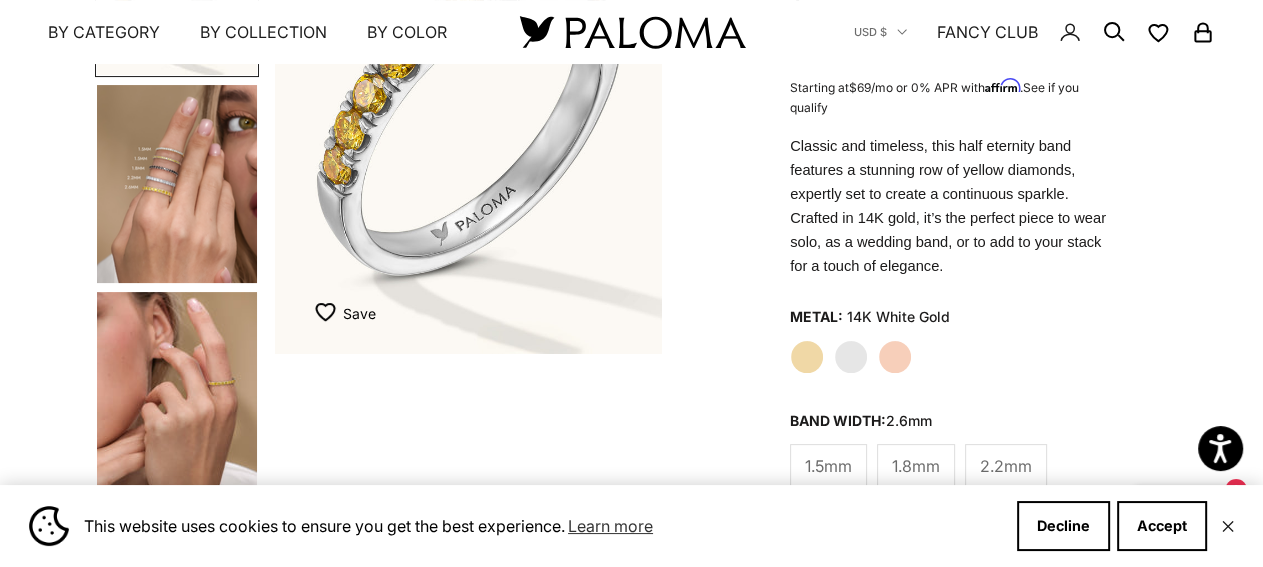 click on "Yellow Gold" 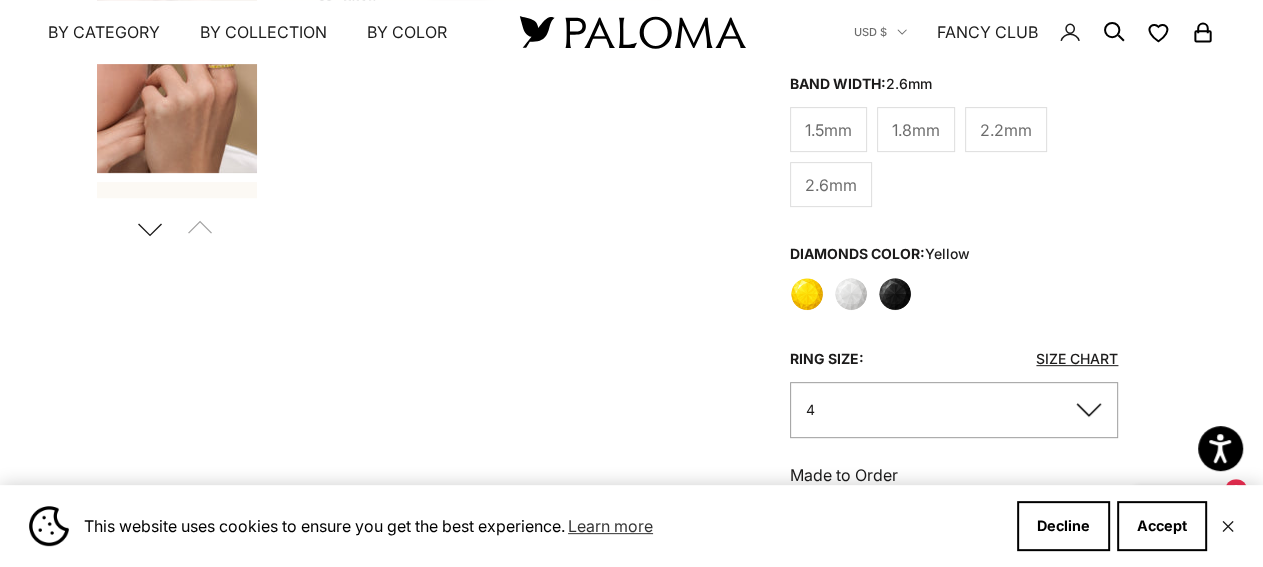 scroll, scrollTop: 648, scrollLeft: 0, axis: vertical 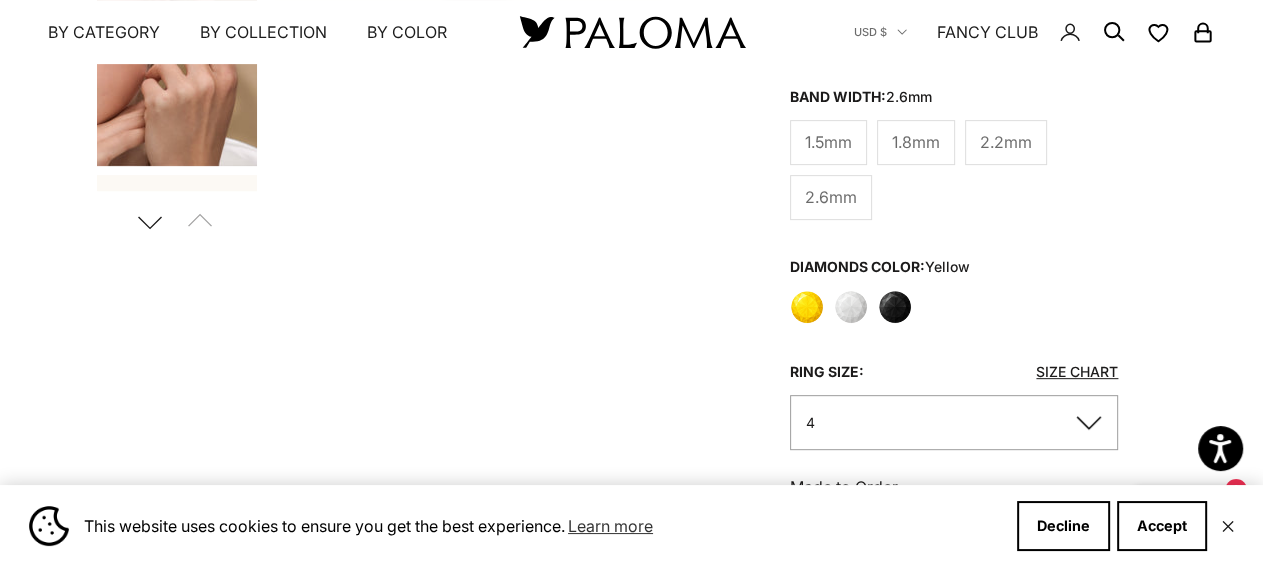 click on "White" 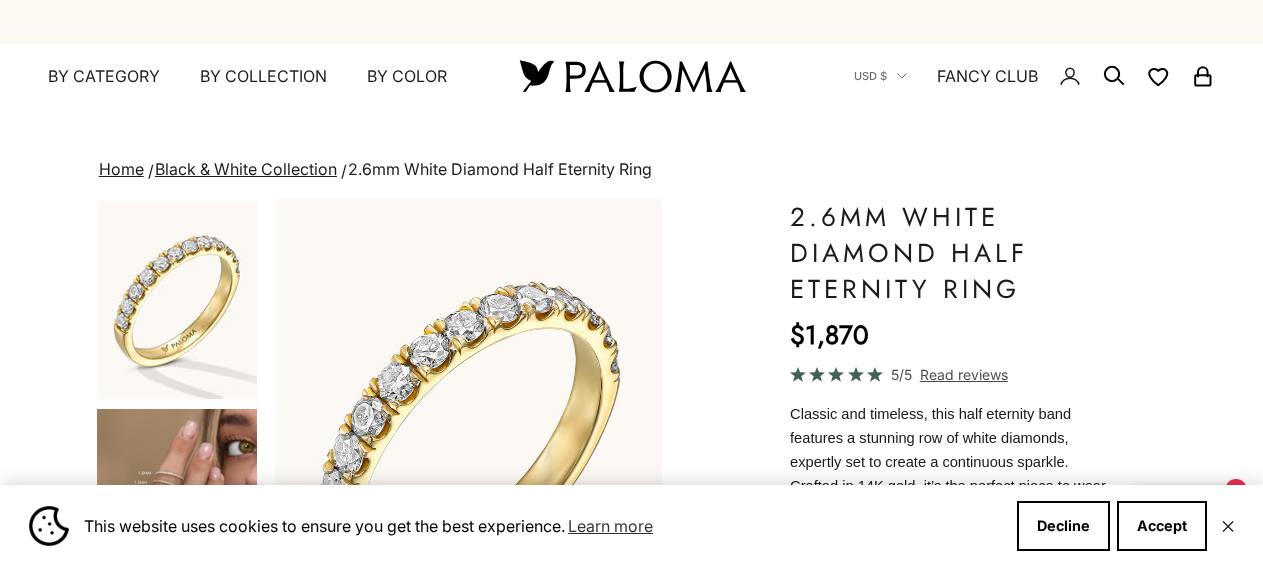 scroll, scrollTop: 108, scrollLeft: 0, axis: vertical 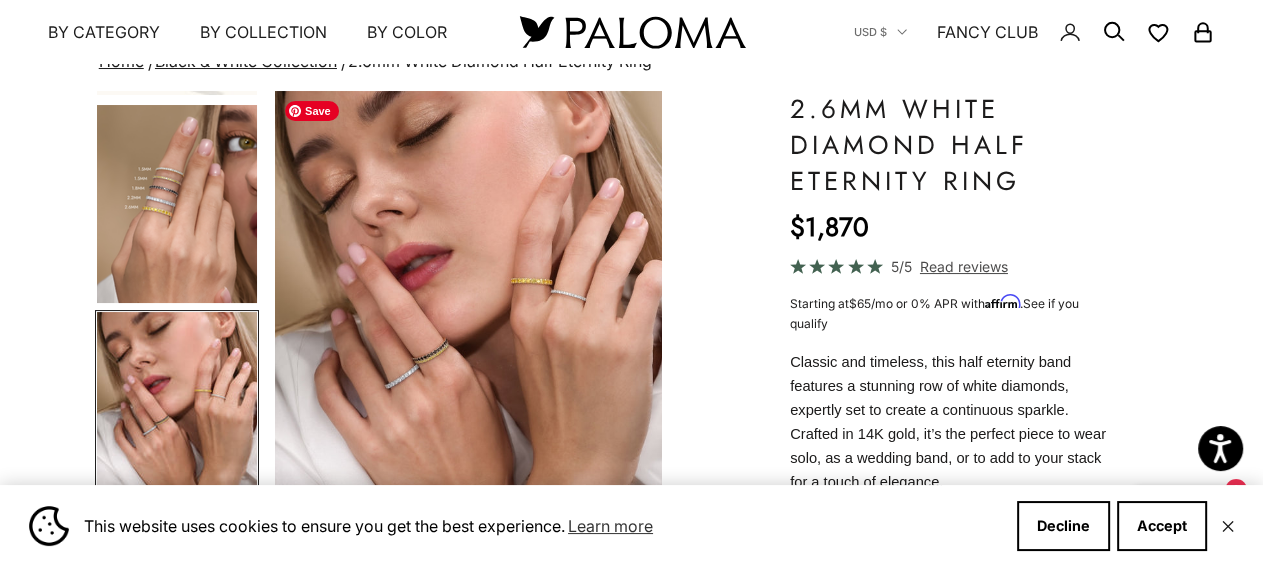 click at bounding box center (467, 330) 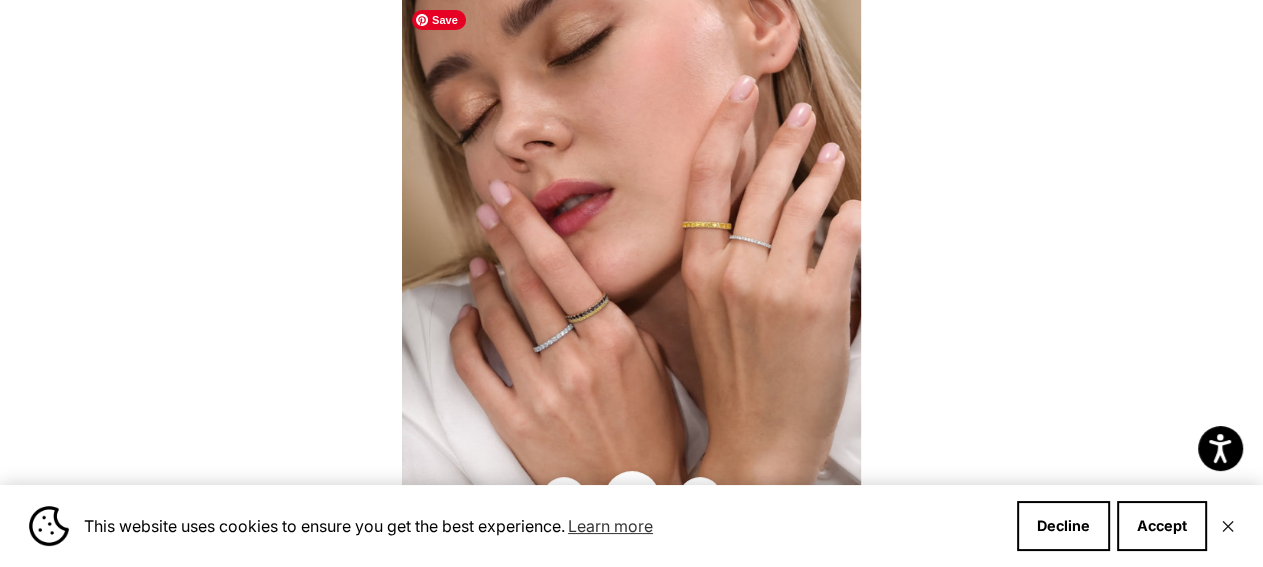 click at bounding box center [631, 283] 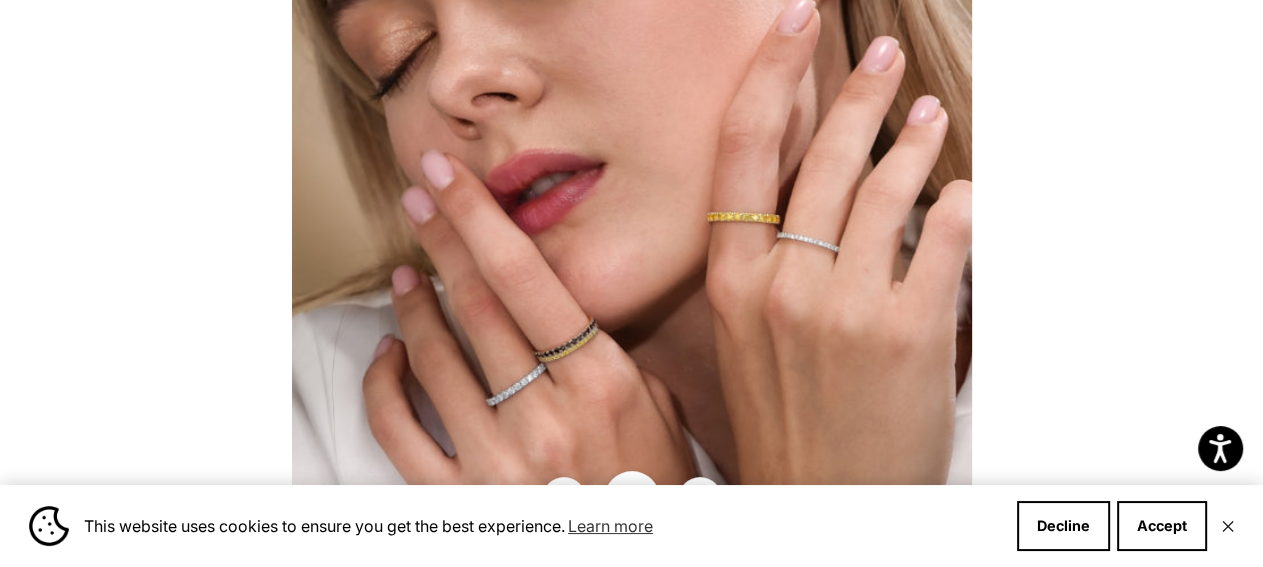 click at bounding box center [631, 283] 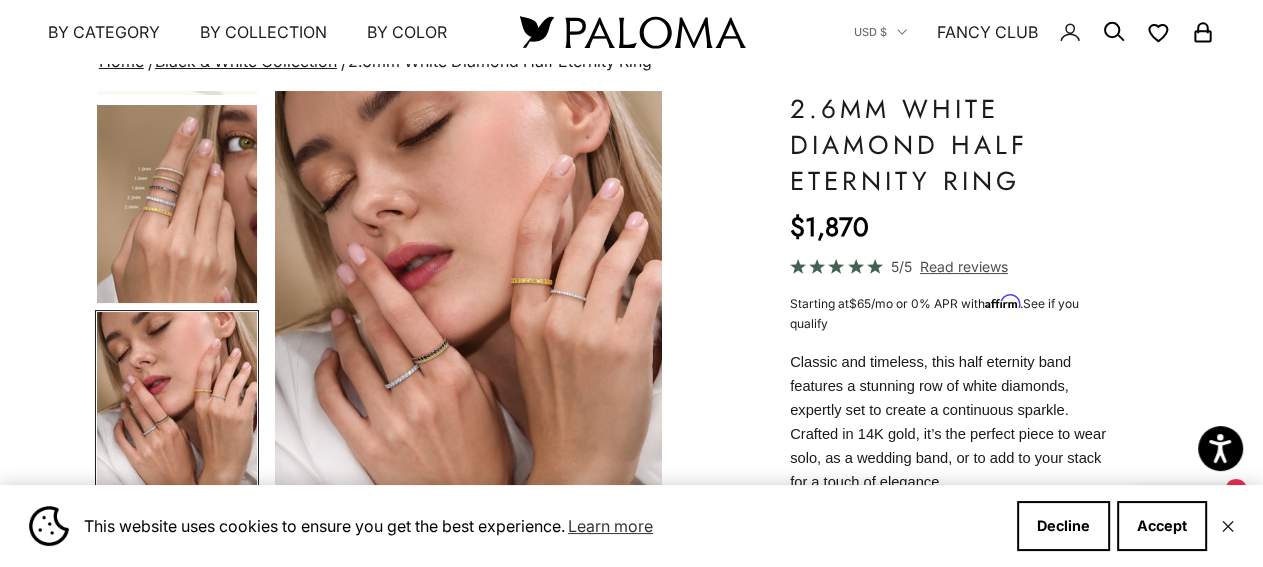 click at bounding box center (632, 32) 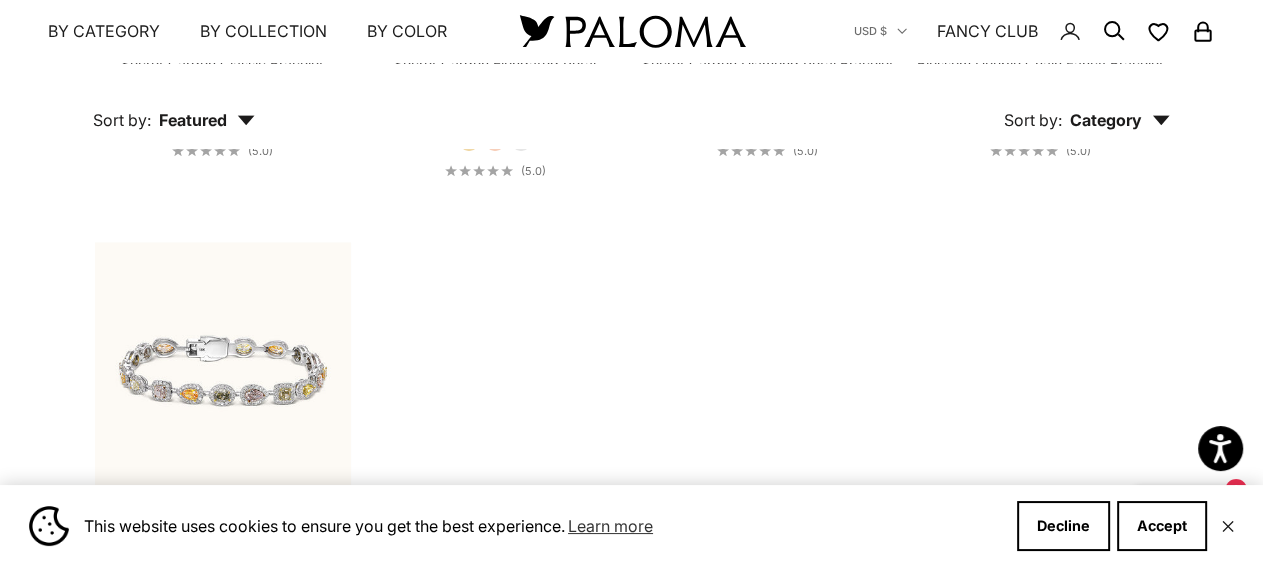 scroll, scrollTop: 1188, scrollLeft: 0, axis: vertical 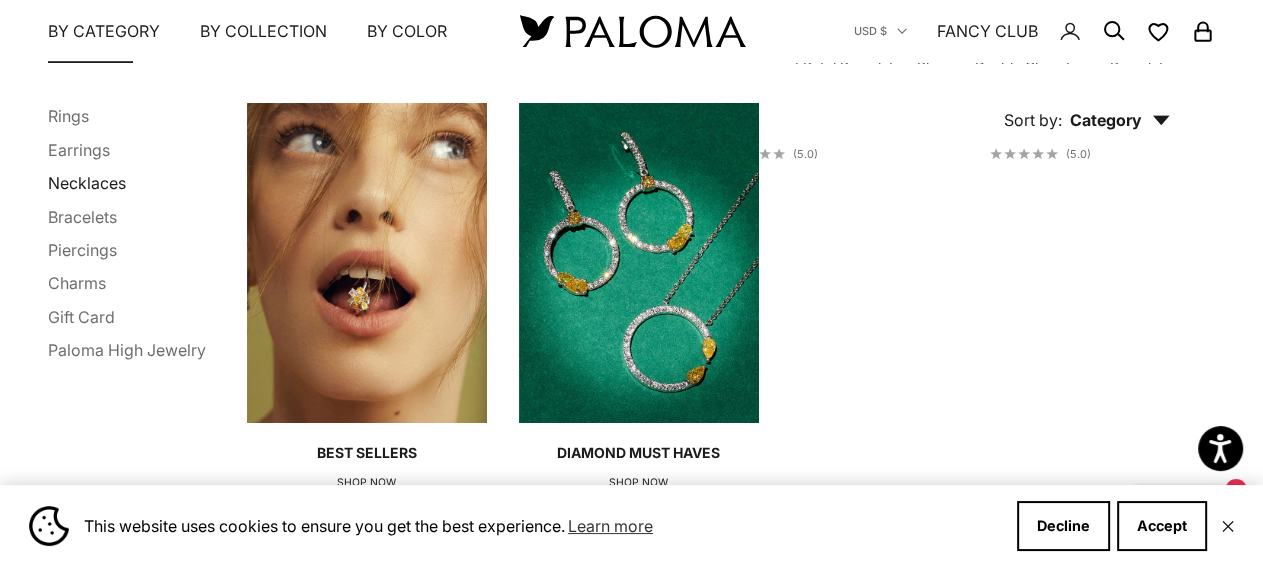 click on "Necklaces" at bounding box center (87, 184) 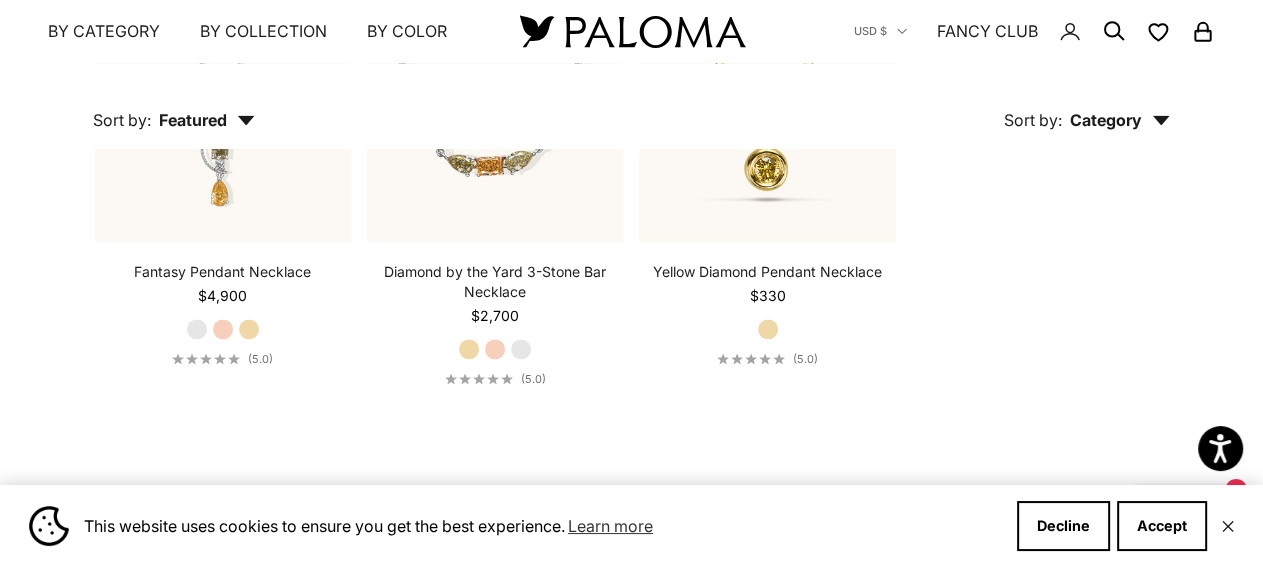 scroll, scrollTop: 1944, scrollLeft: 0, axis: vertical 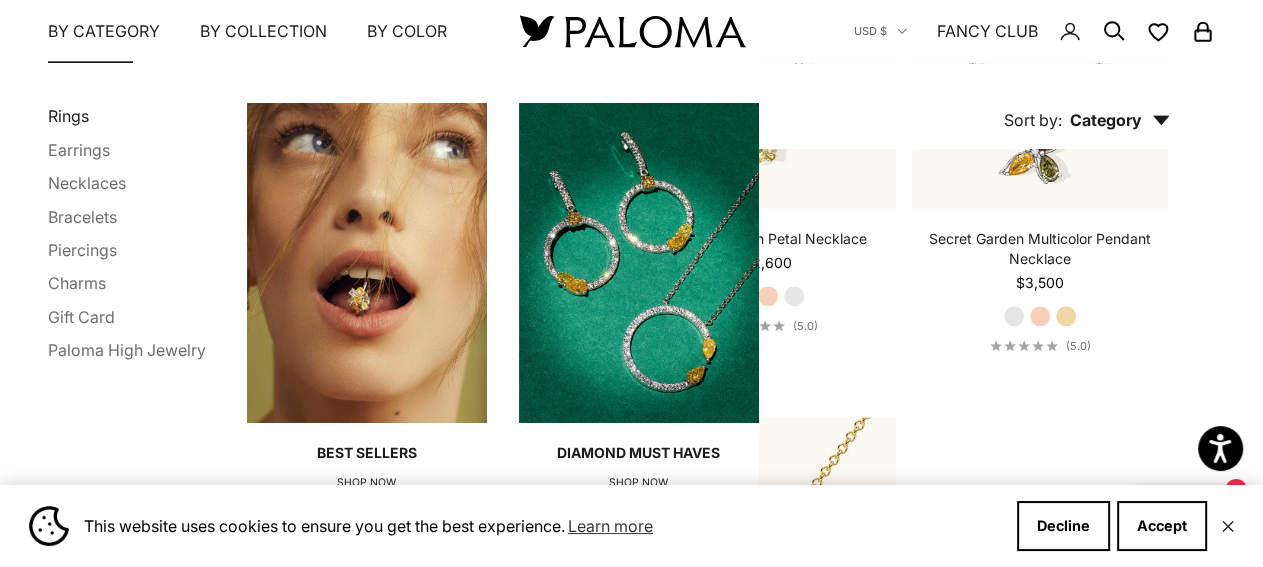 click on "Rings" at bounding box center (68, 117) 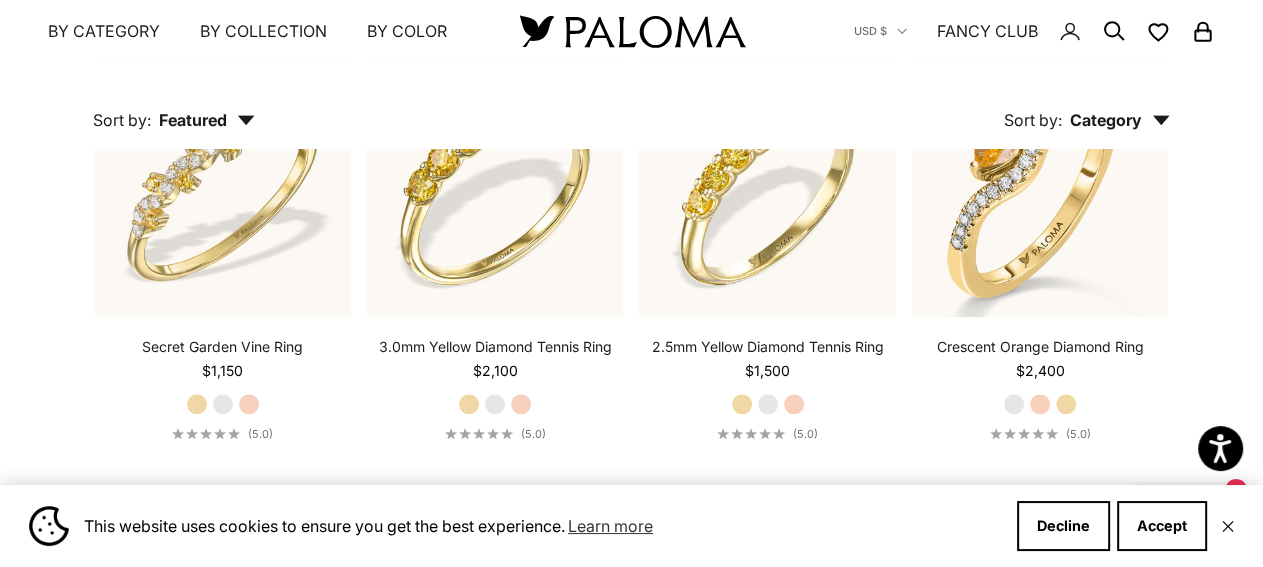 scroll, scrollTop: 1728, scrollLeft: 0, axis: vertical 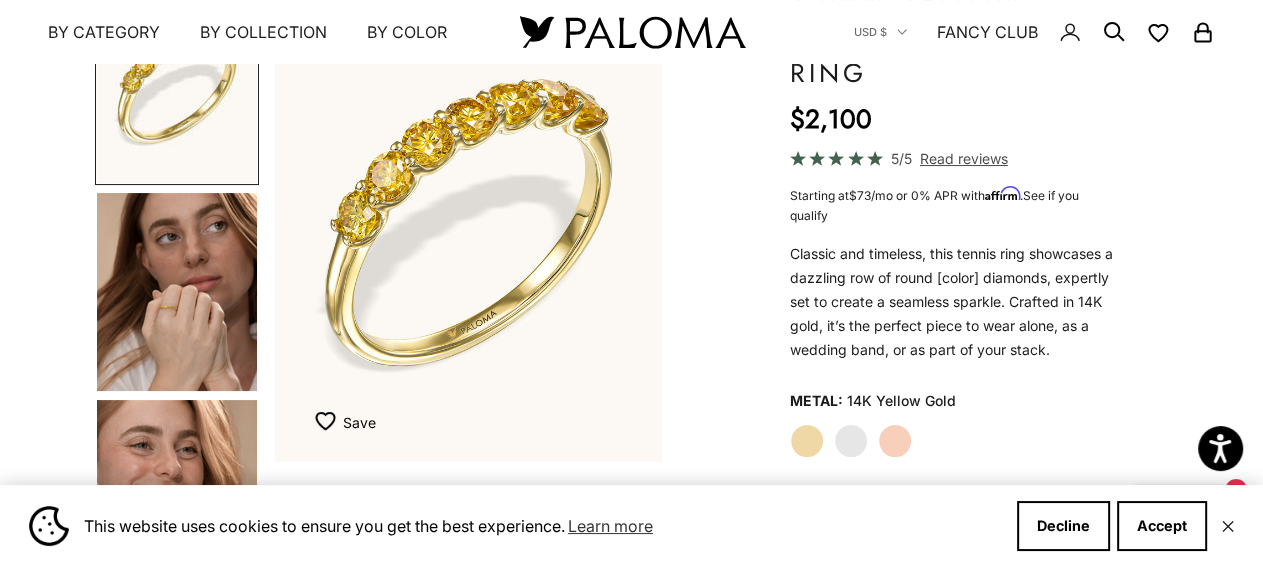 click on "White Gold" 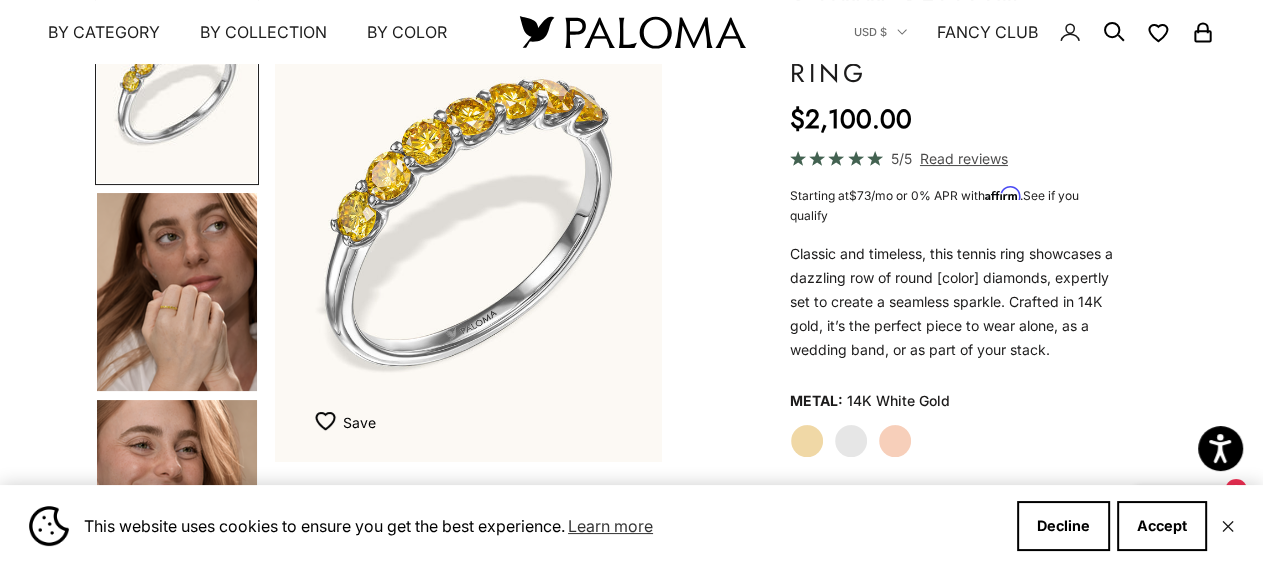 click on "Yellow Gold" 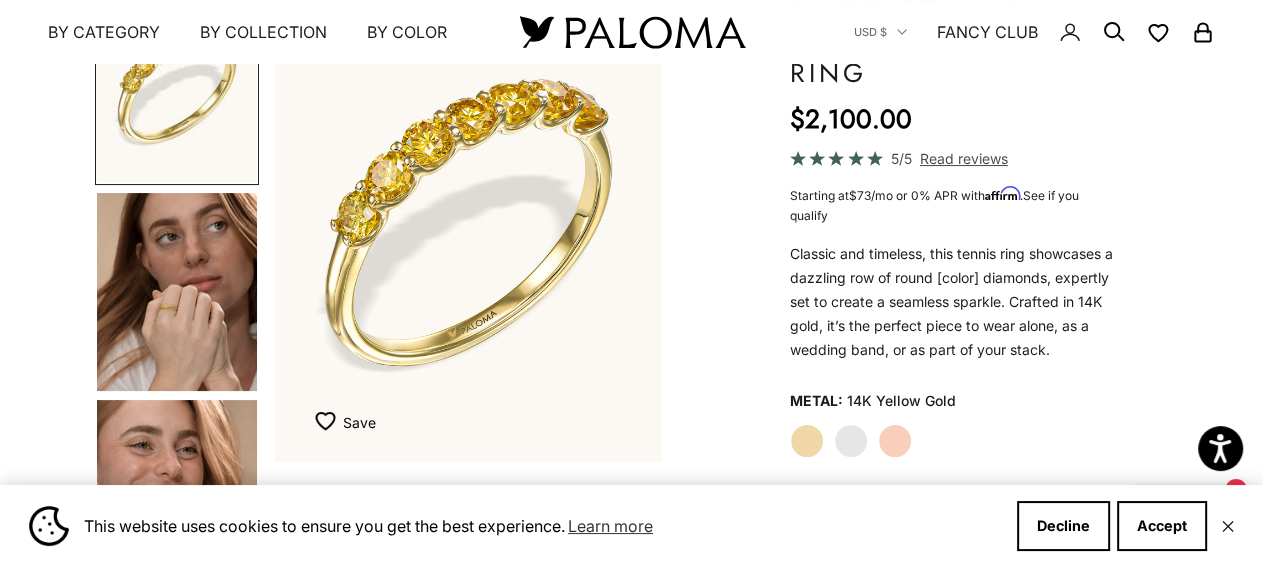 click on "White Gold" 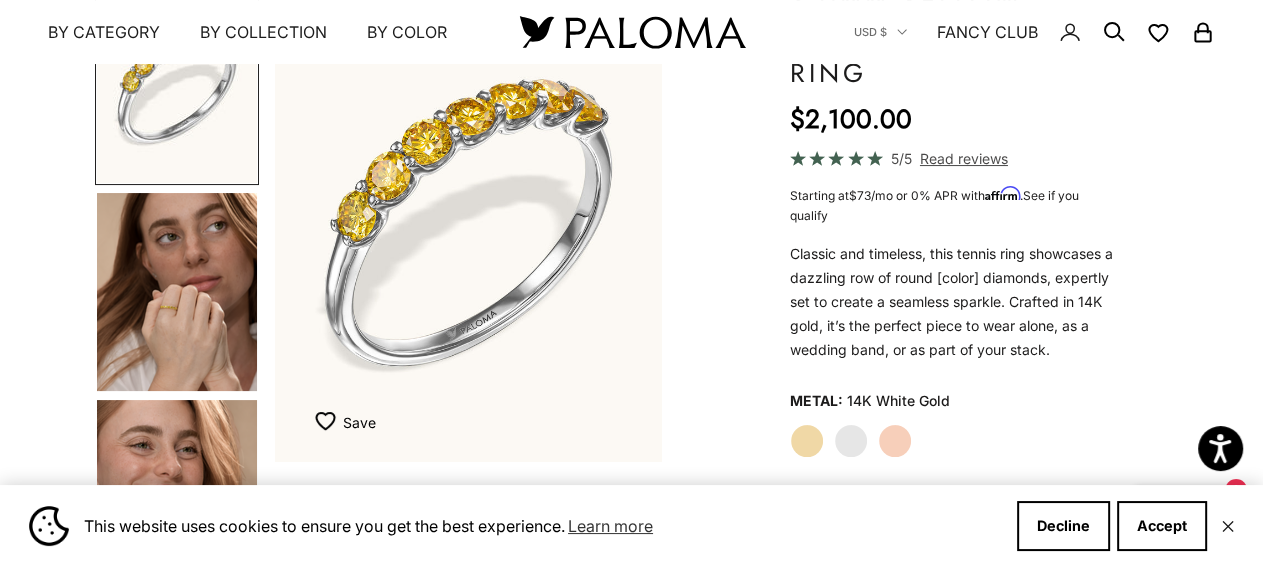 click on "Yellow Gold" 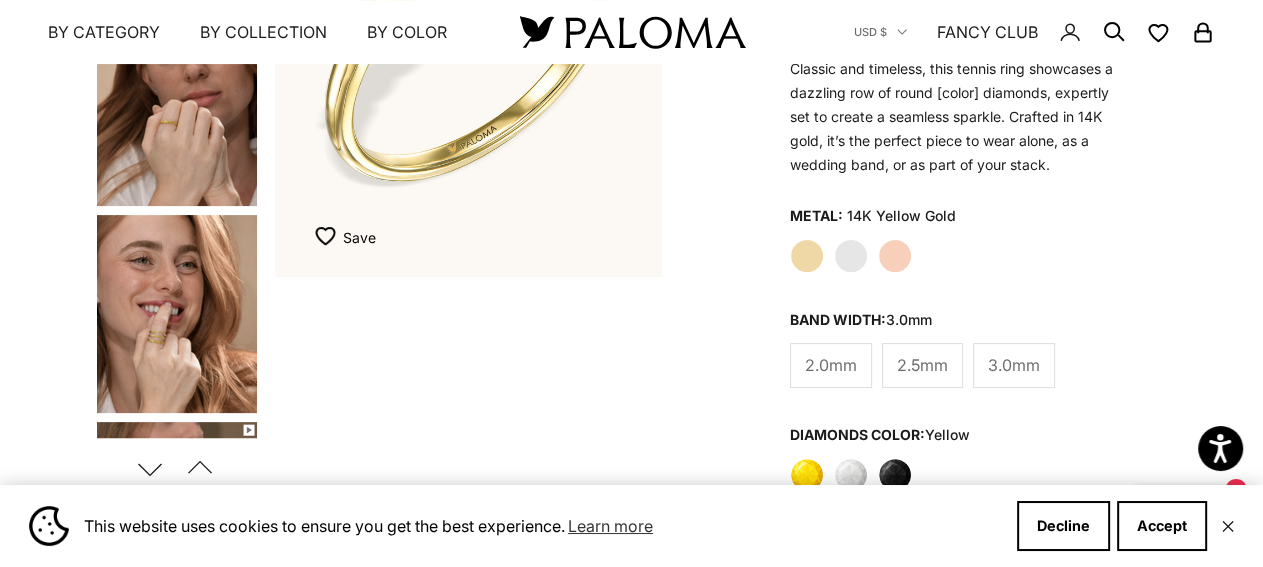 scroll, scrollTop: 432, scrollLeft: 0, axis: vertical 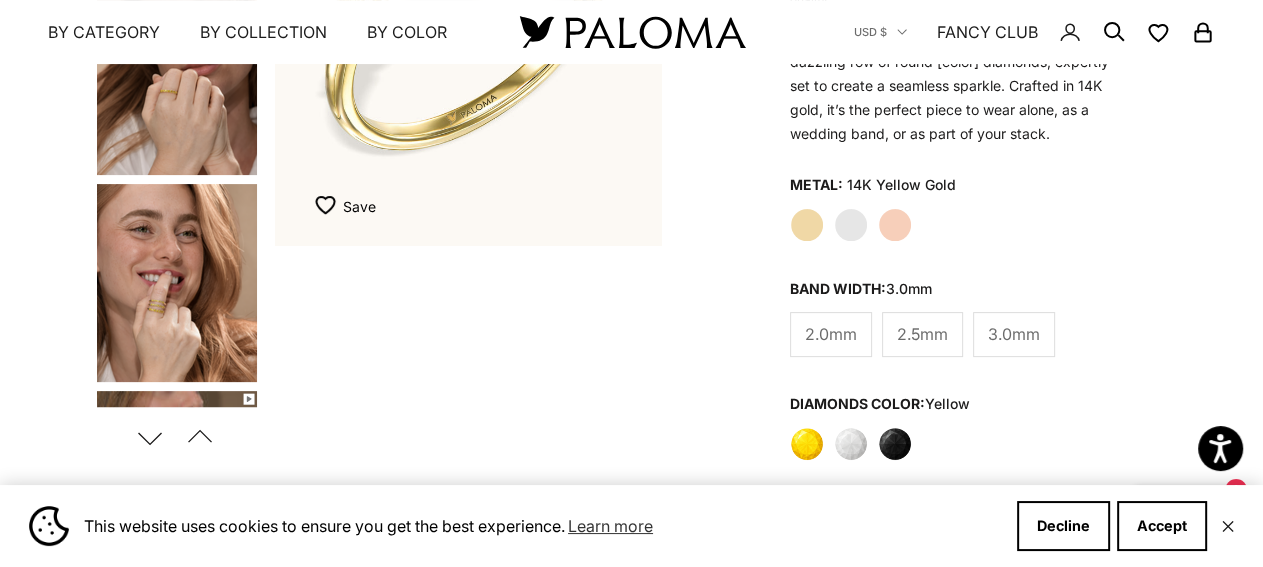 click on "White" 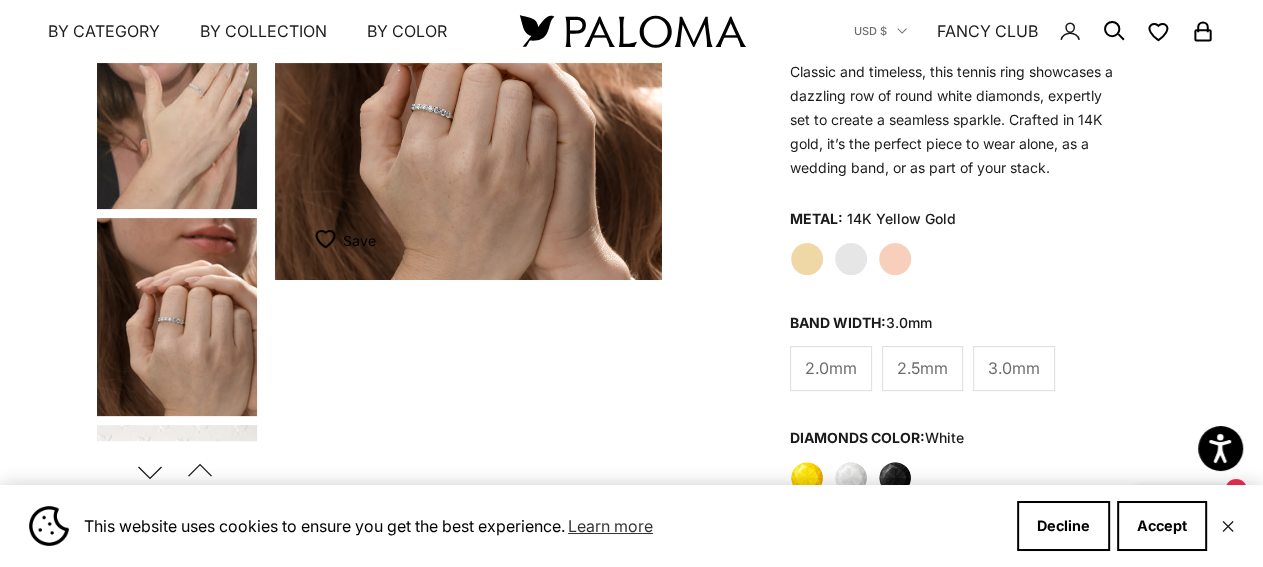 scroll, scrollTop: 432, scrollLeft: 0, axis: vertical 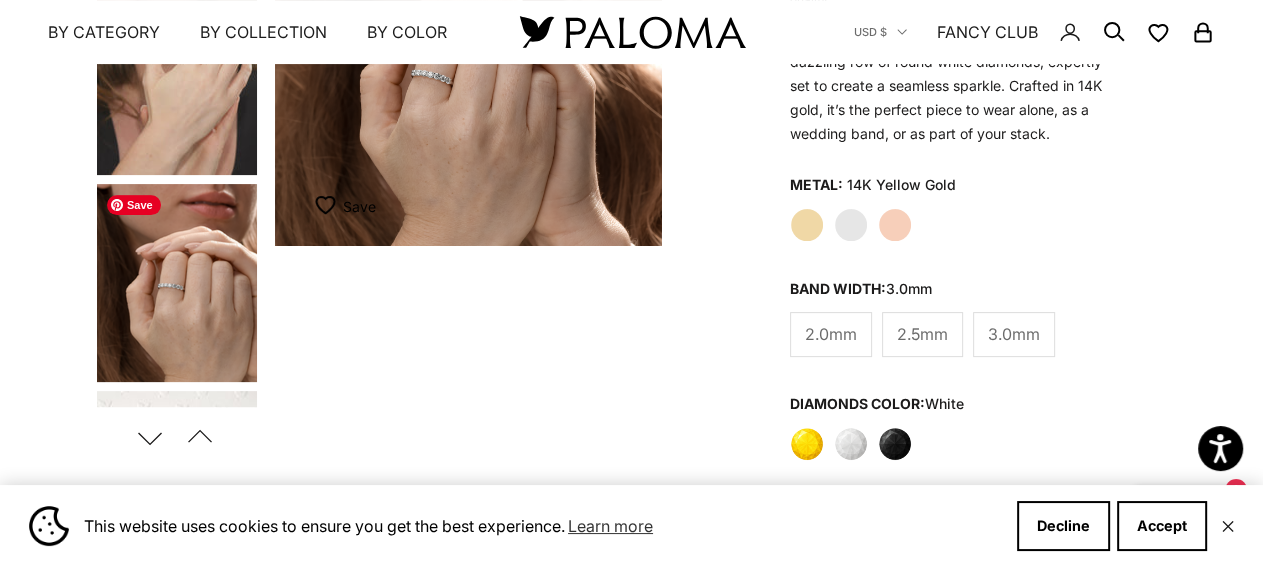 click at bounding box center [177, 283] 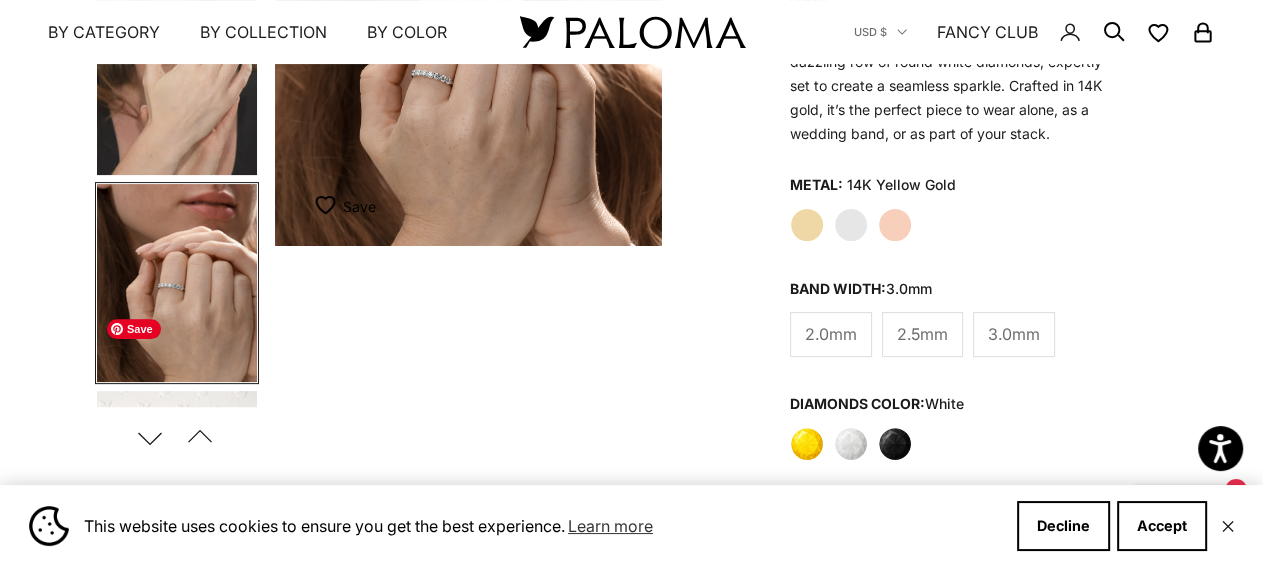 scroll, scrollTop: 100, scrollLeft: 0, axis: vertical 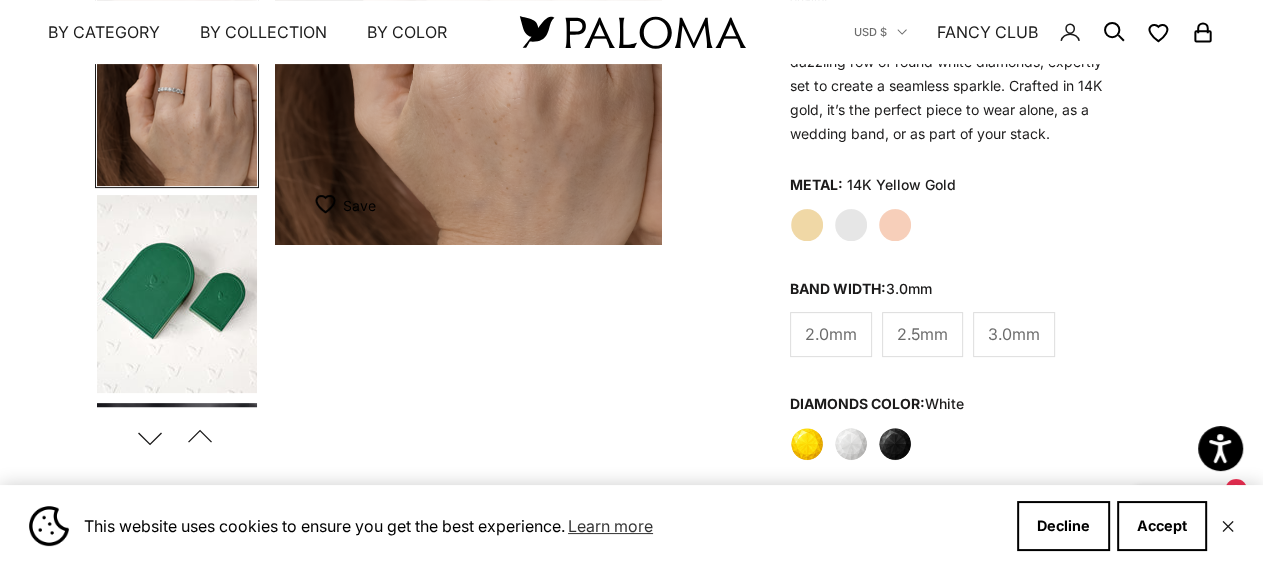 click on "Previous" at bounding box center (199, 437) 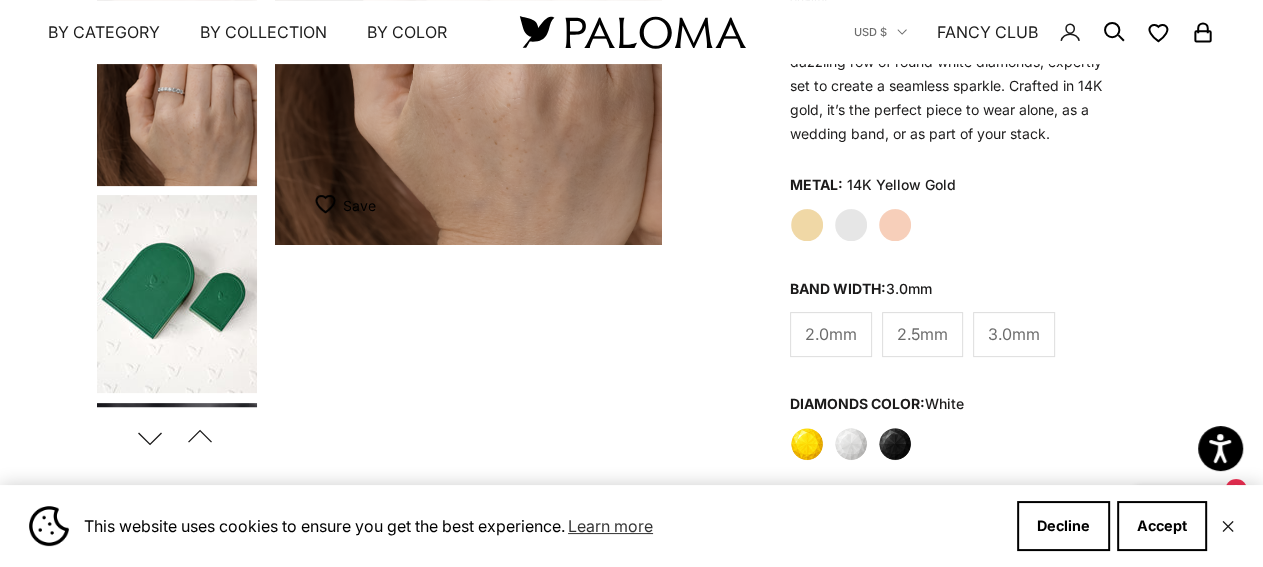 scroll, scrollTop: 19, scrollLeft: 0, axis: vertical 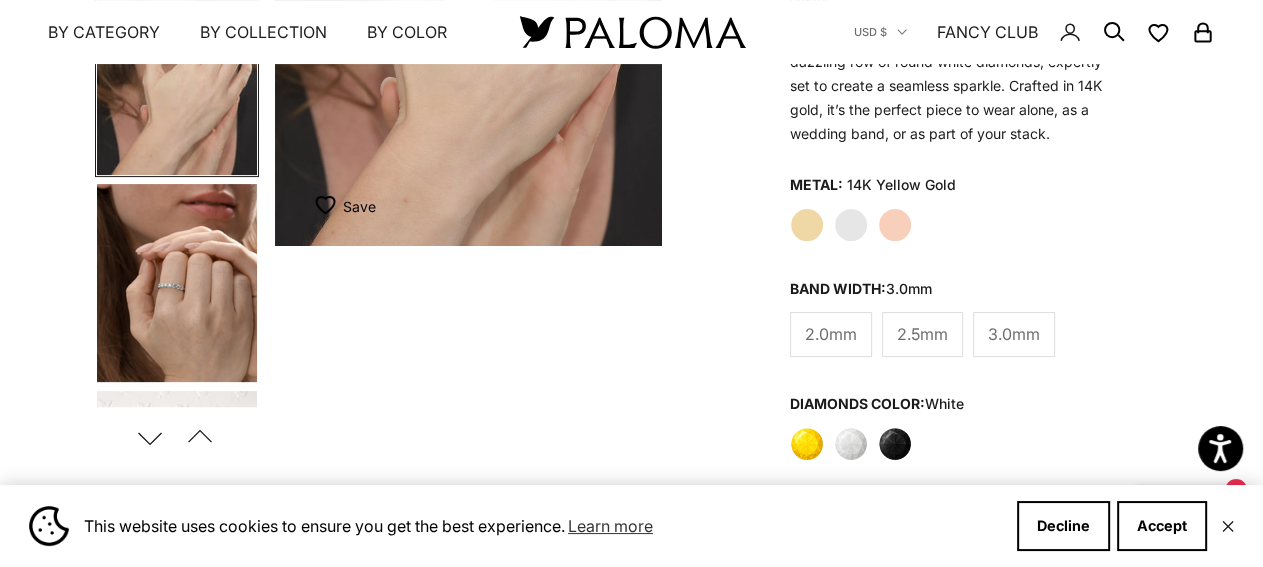 click on "Previous" at bounding box center (199, 437) 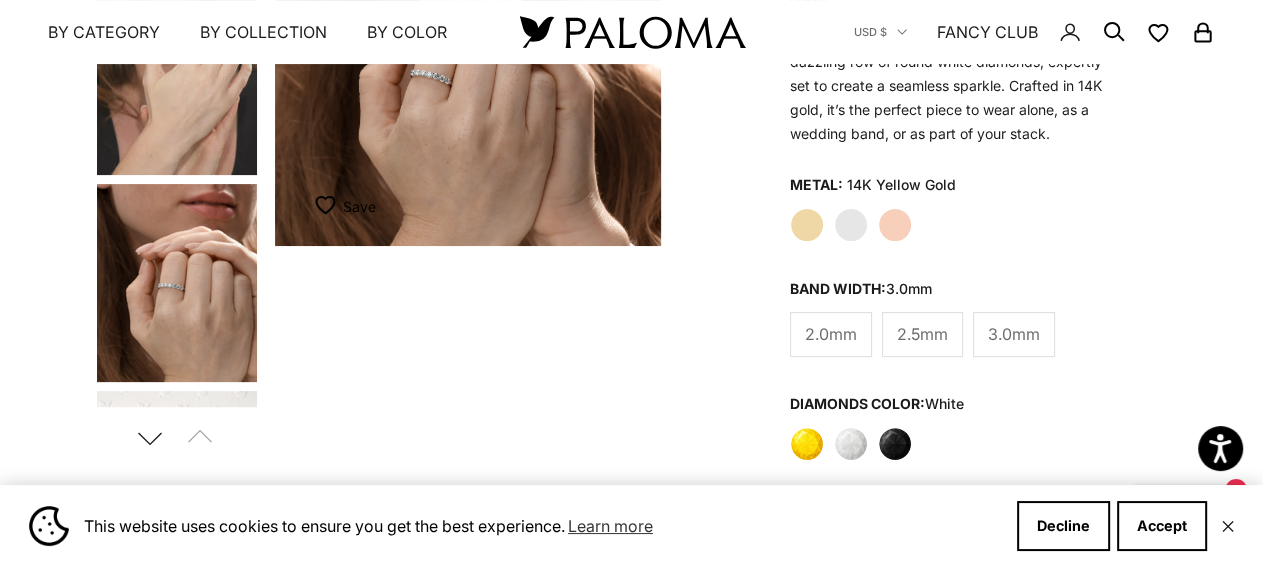 scroll, scrollTop: 0, scrollLeft: 0, axis: both 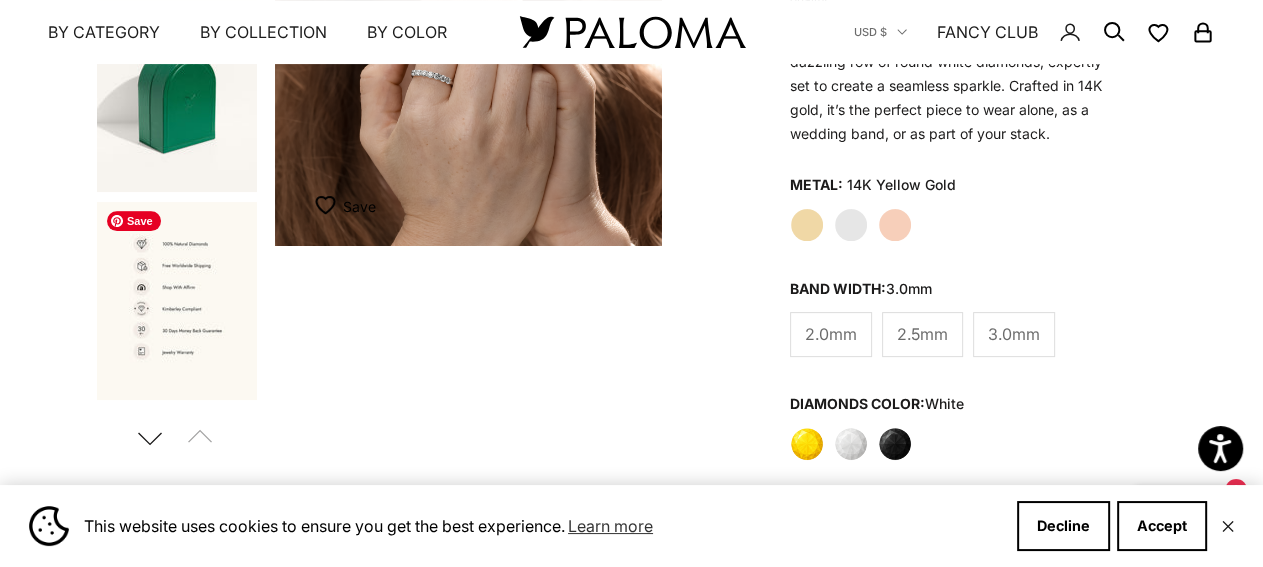 click at bounding box center [177, 301] 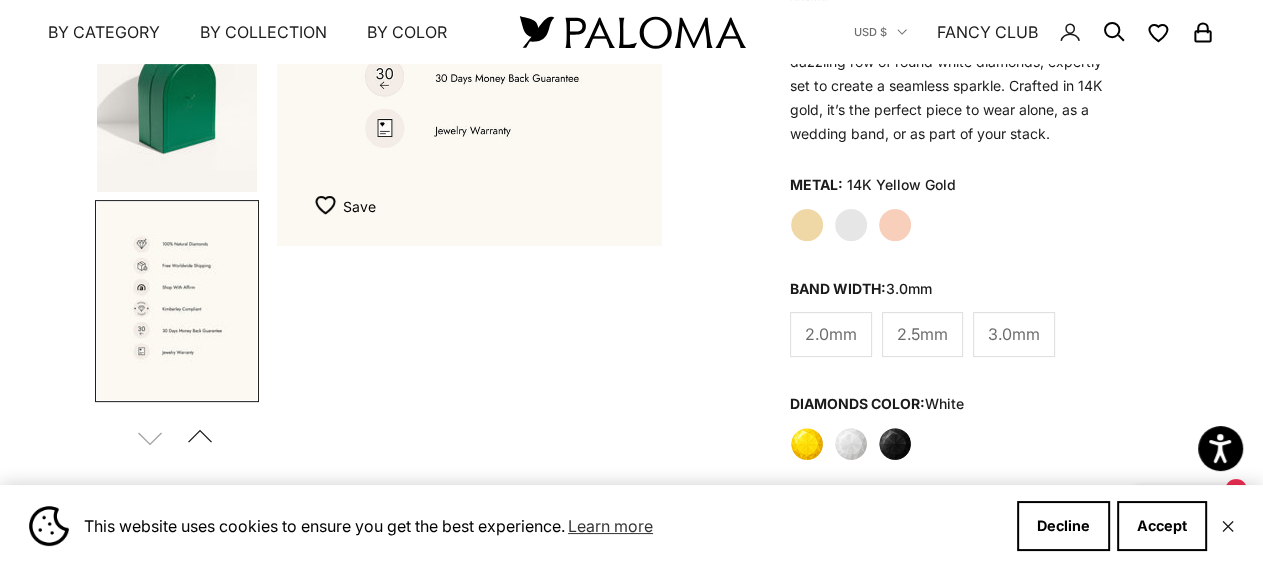 scroll, scrollTop: 0, scrollLeft: 2468, axis: horizontal 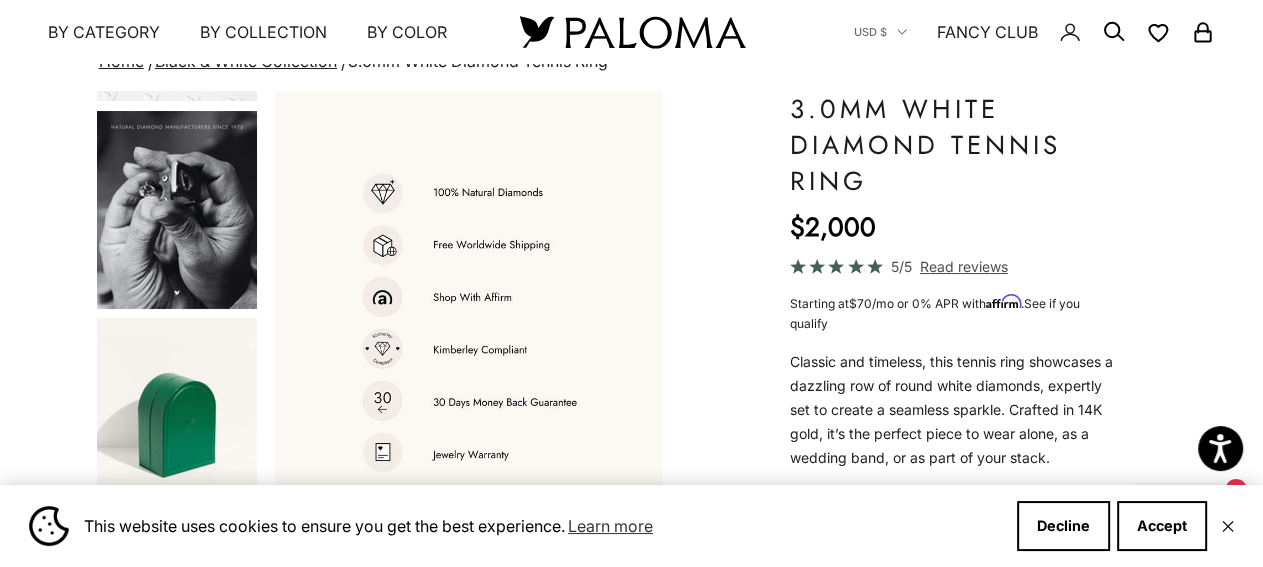 click on "Classic and timeless, this tennis ring showcases a dazzling row of round white diamonds, expertly set to create a seamless sparkle. Crafted in 14K gold, it’s the perfect piece to wear alone, as a wedding band, or as part of your stack." 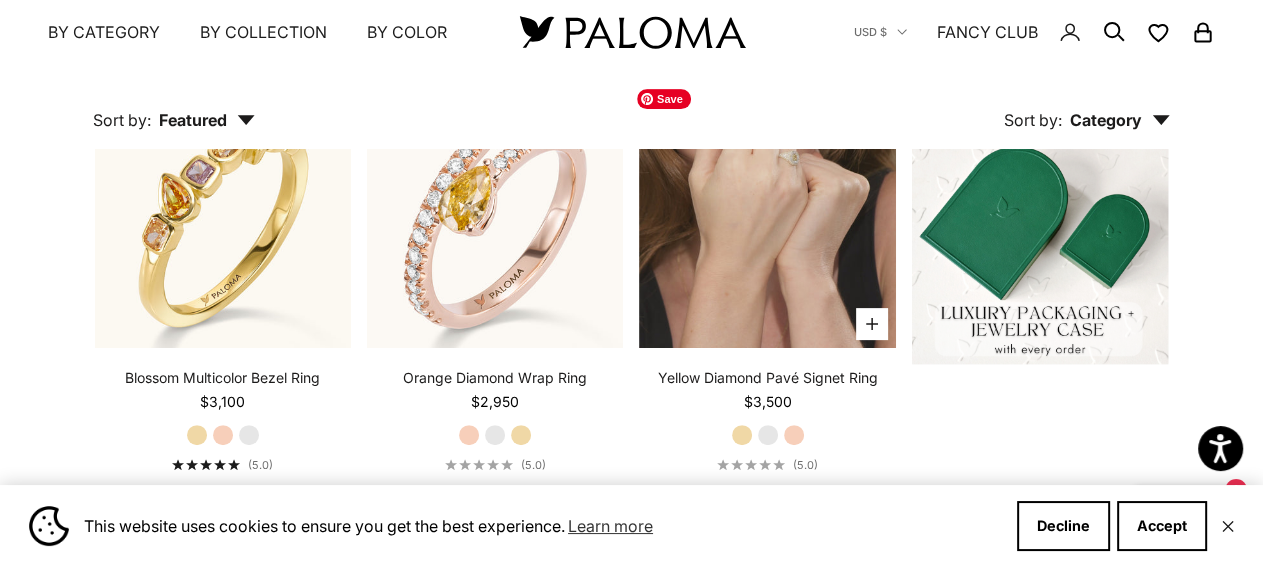 scroll, scrollTop: 324, scrollLeft: 0, axis: vertical 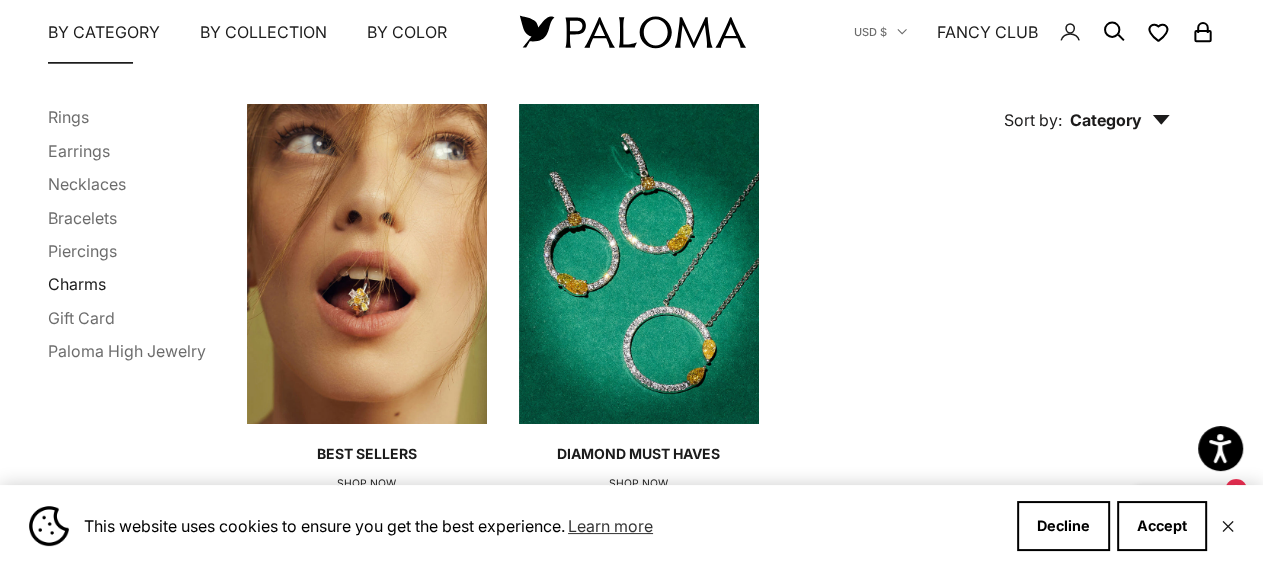 click on "Charms" at bounding box center (77, 284) 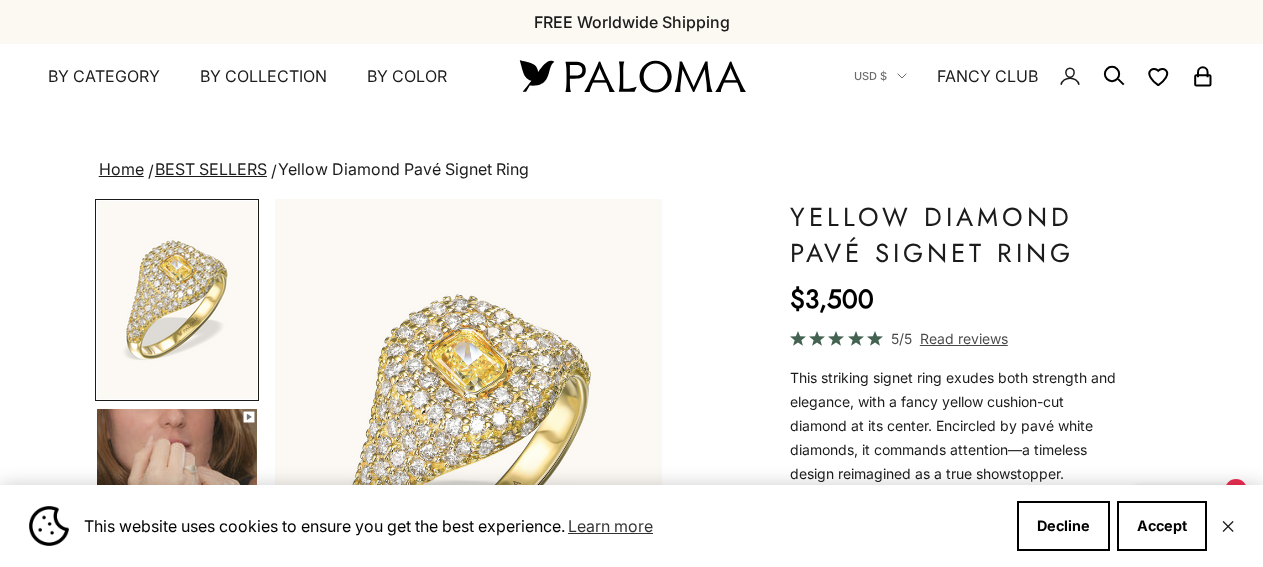 click at bounding box center (177, 508) 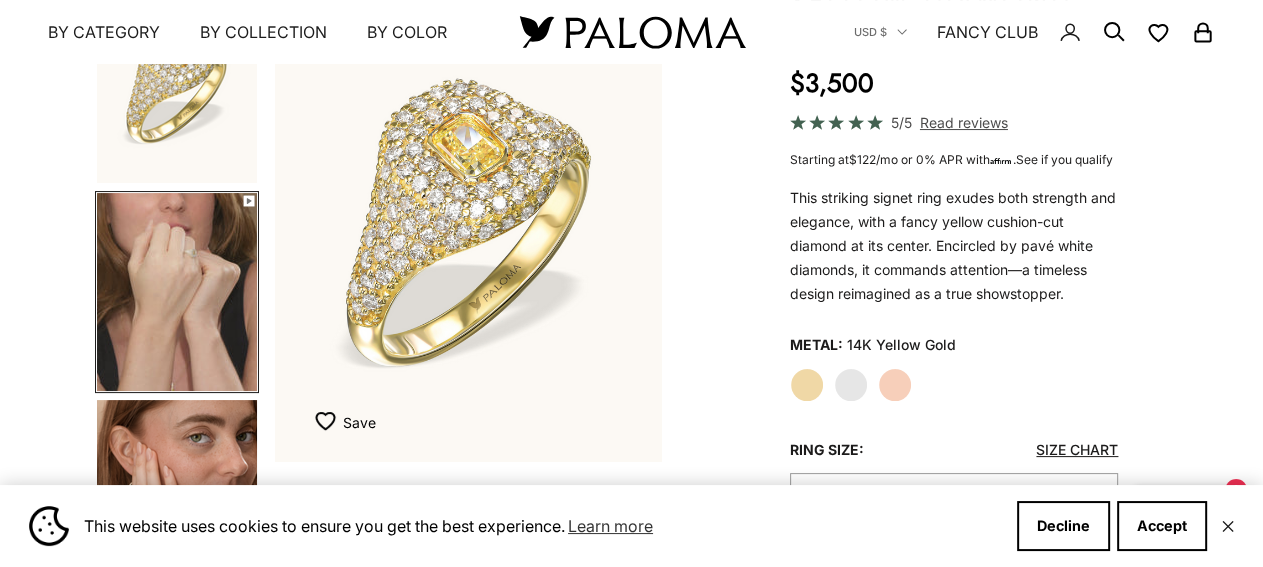 scroll, scrollTop: 0, scrollLeft: 411, axis: horizontal 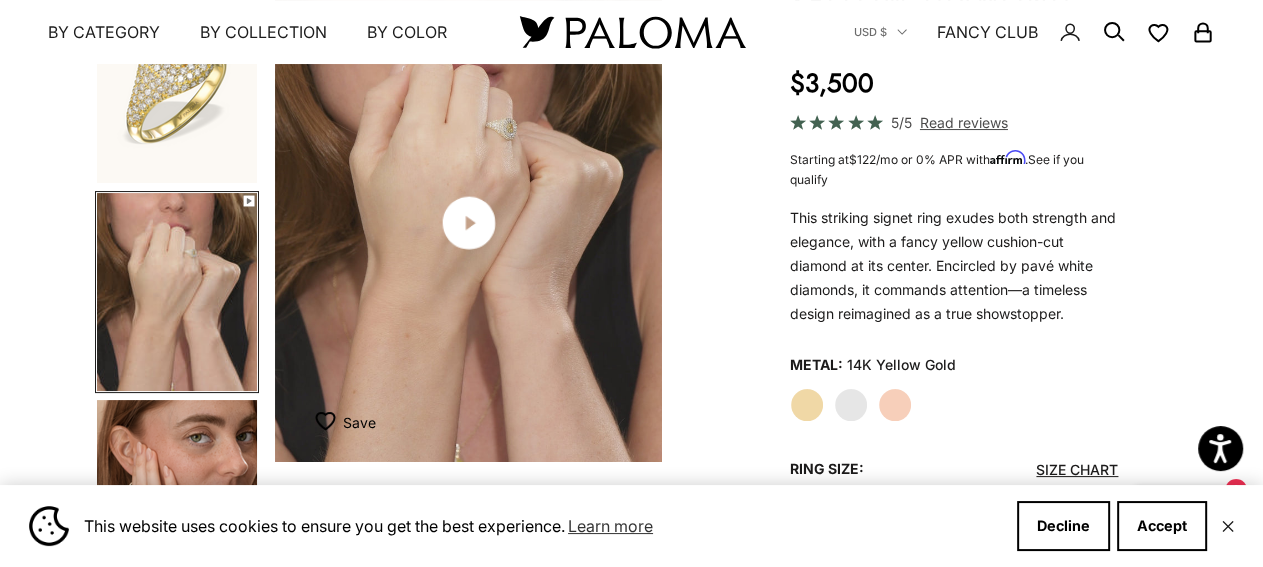 click 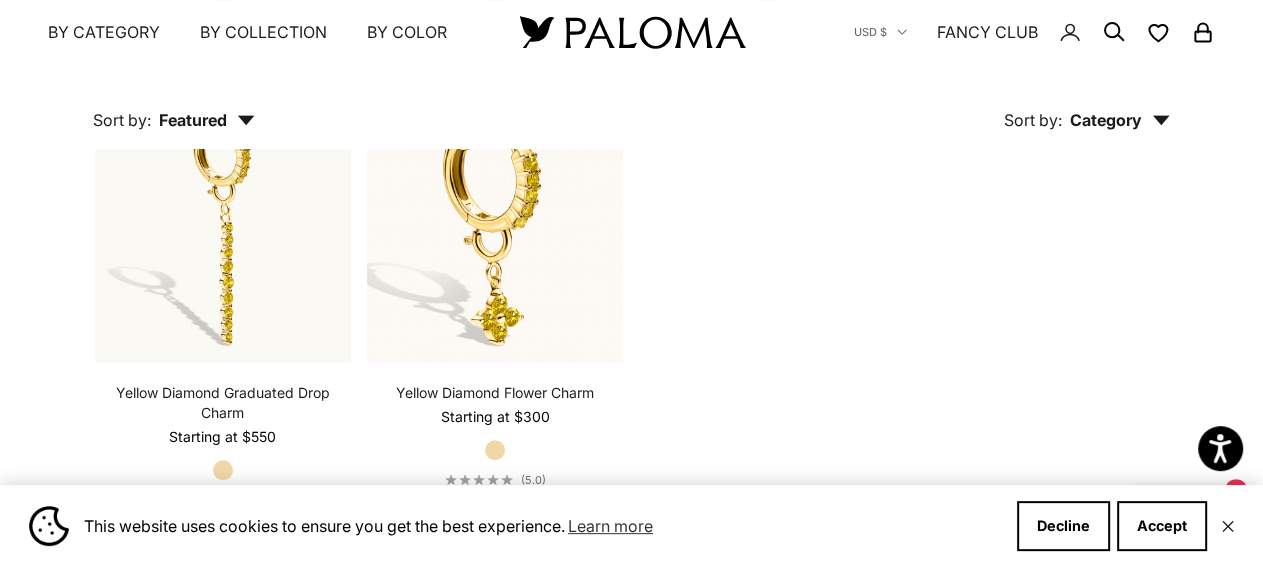 scroll, scrollTop: 756, scrollLeft: 0, axis: vertical 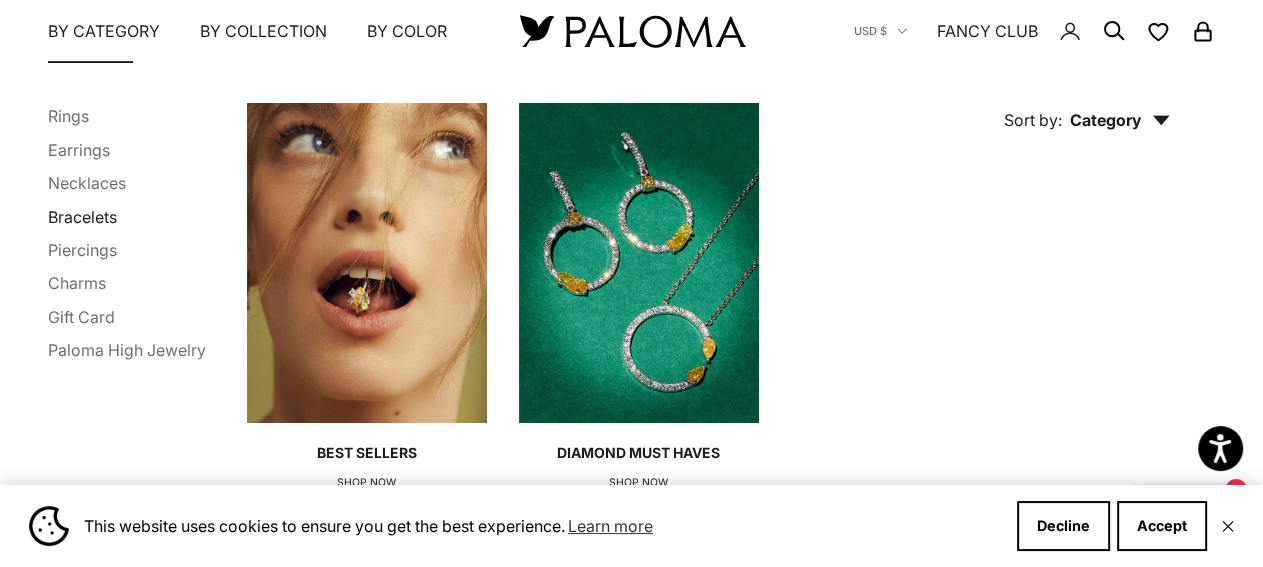 click on "Bracelets" at bounding box center (82, 217) 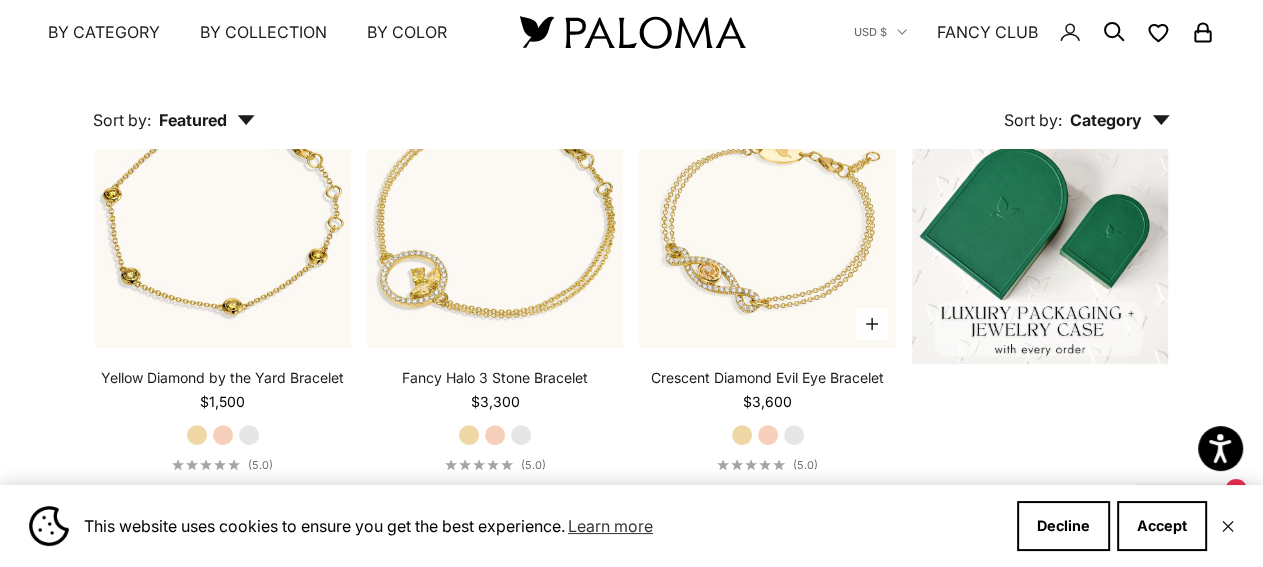 scroll, scrollTop: 432, scrollLeft: 0, axis: vertical 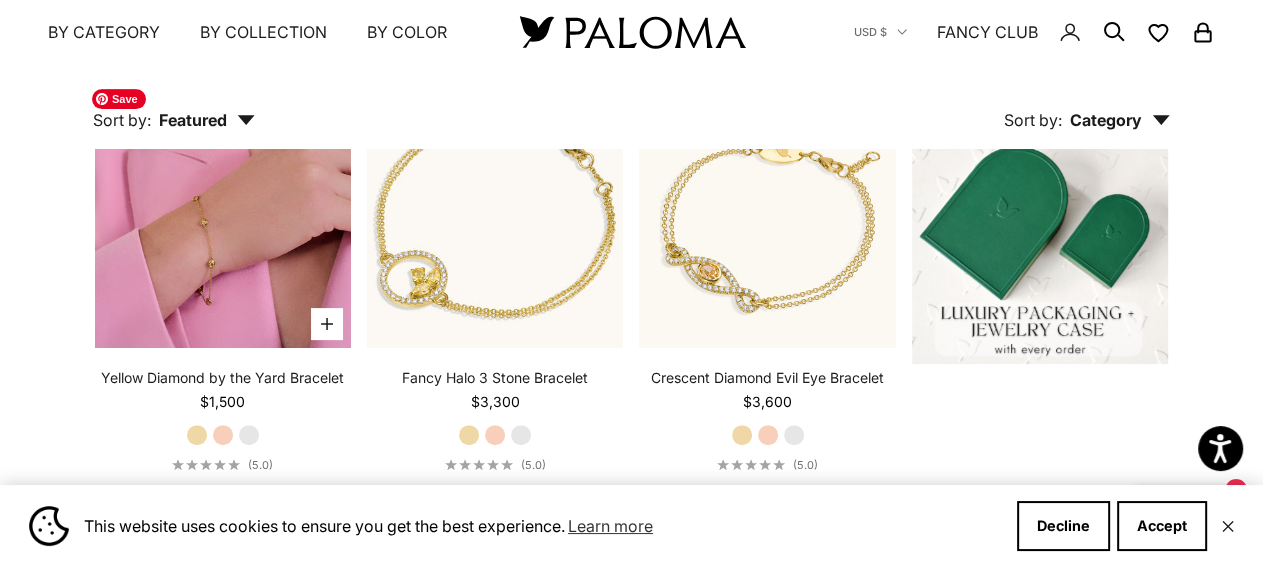 click at bounding box center [223, 220] 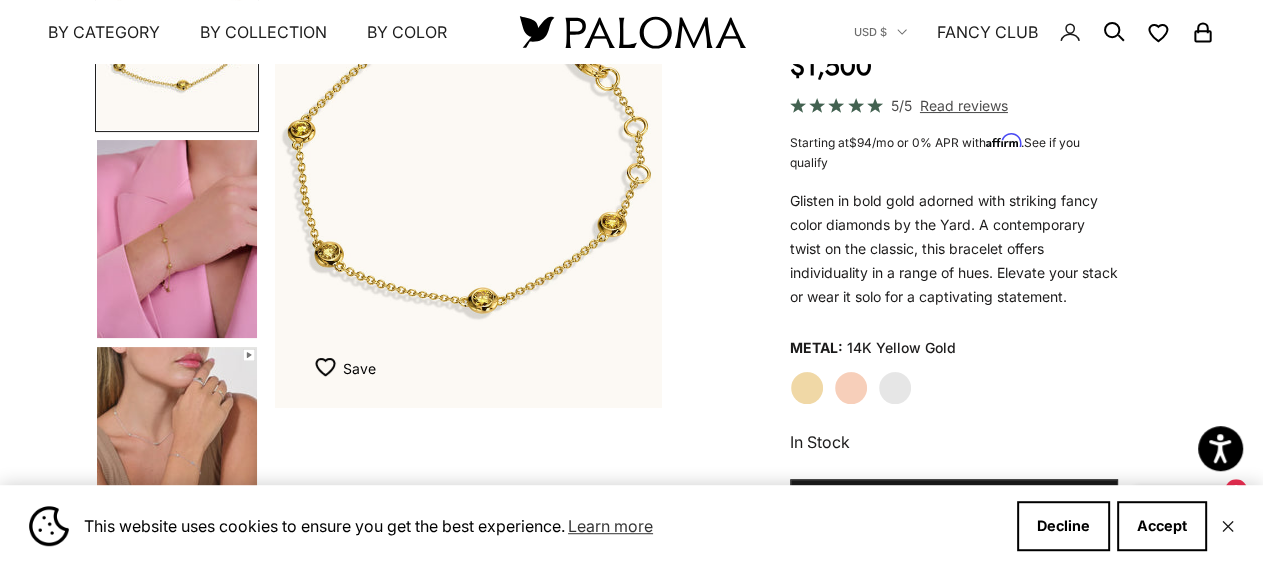scroll, scrollTop: 216, scrollLeft: 0, axis: vertical 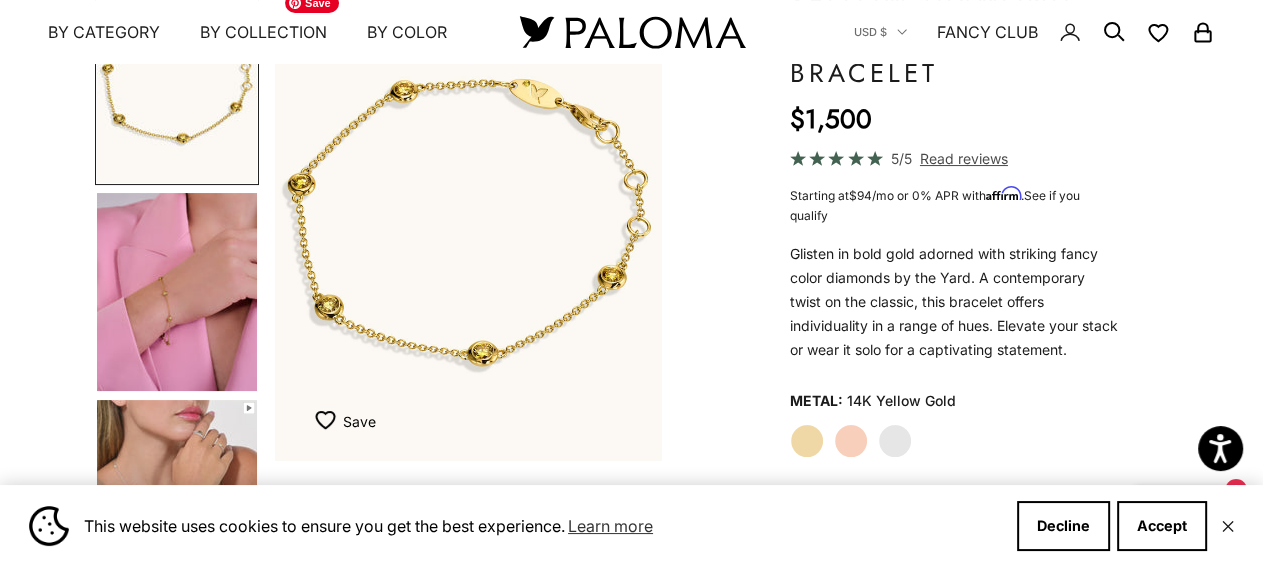 click at bounding box center [468, 222] 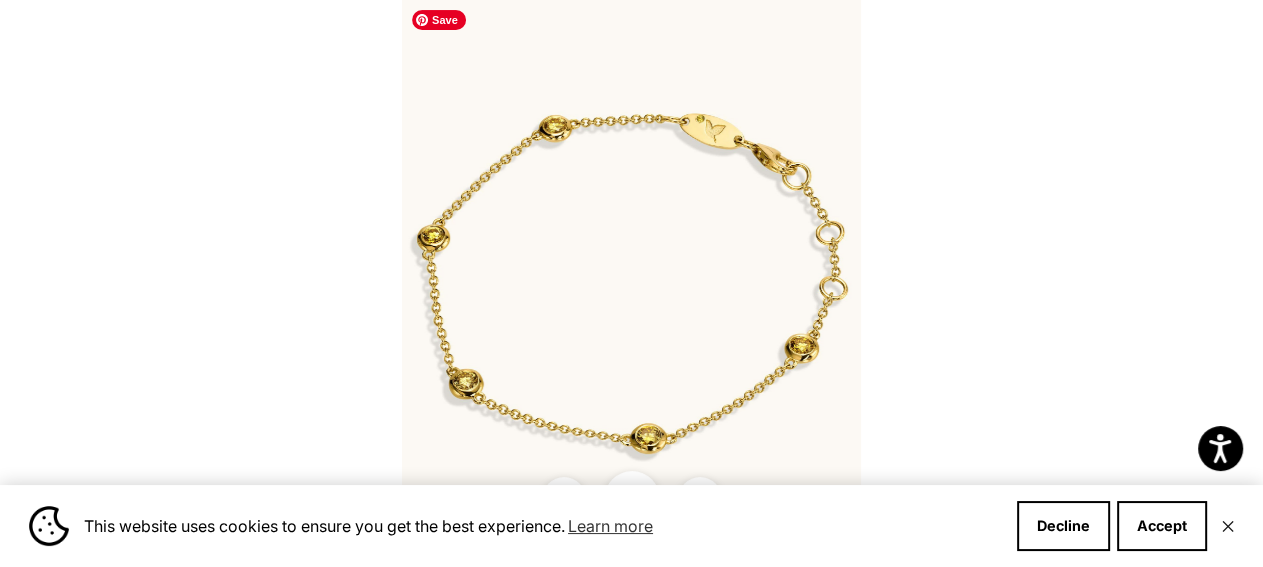 click at bounding box center (631, 283) 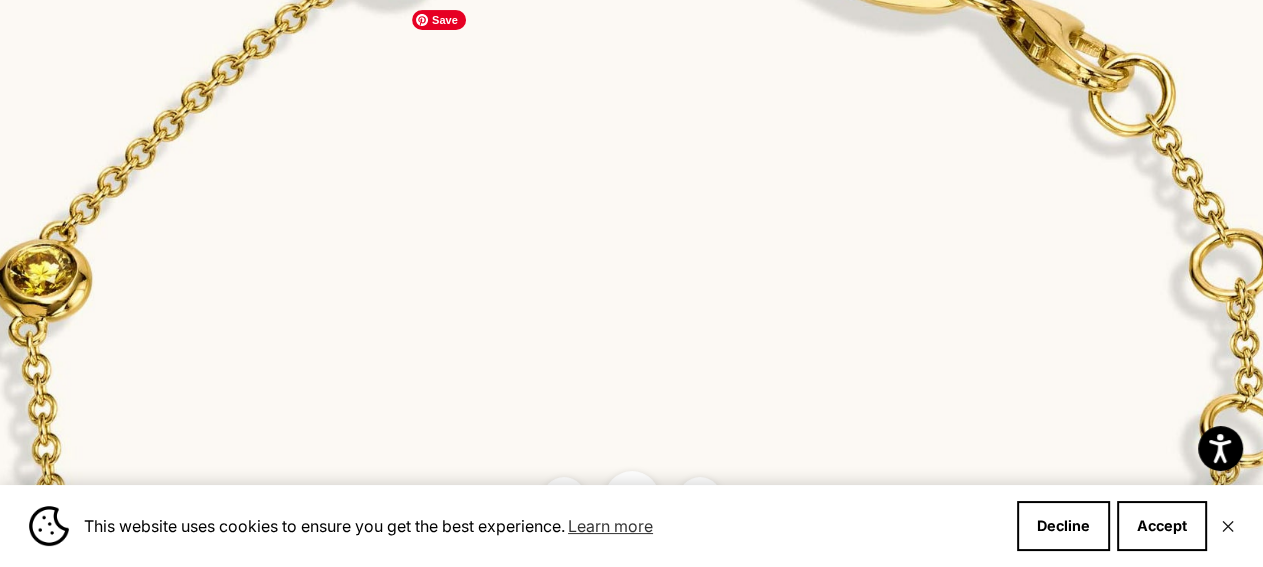 click at bounding box center [636, 416] 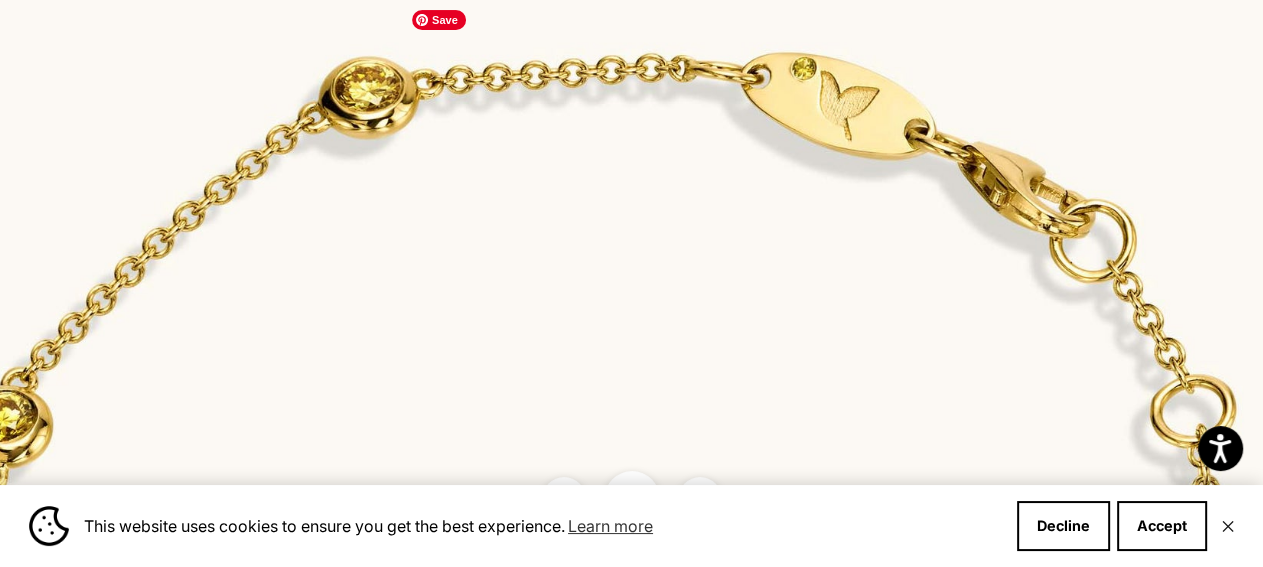 click at bounding box center (631, 283) 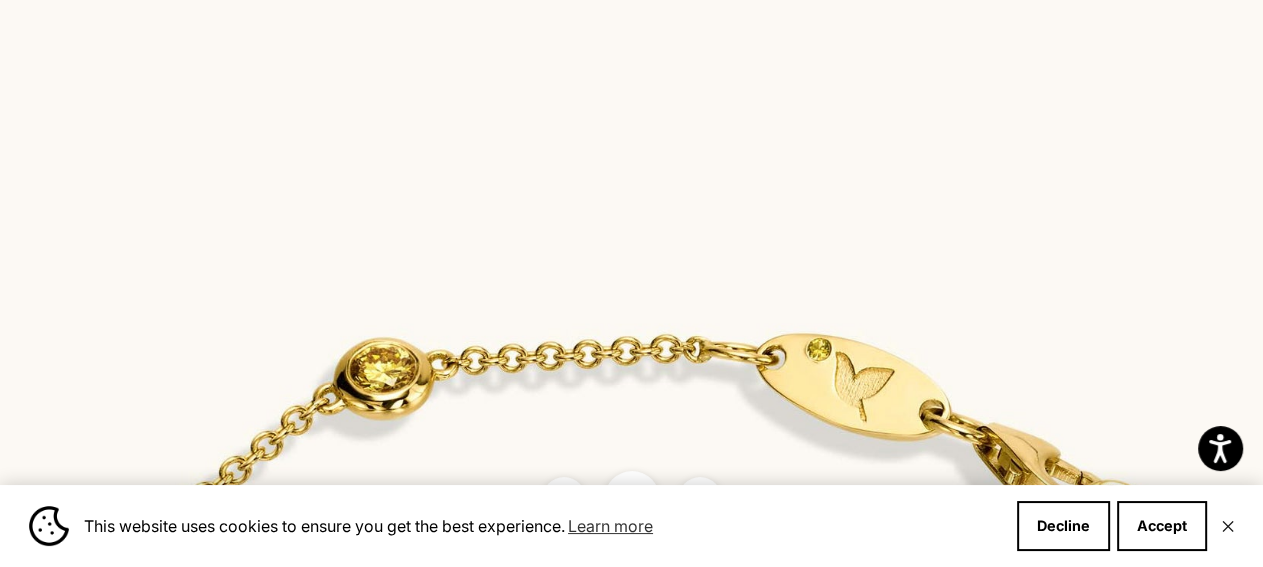 click at bounding box center (612, 843) 